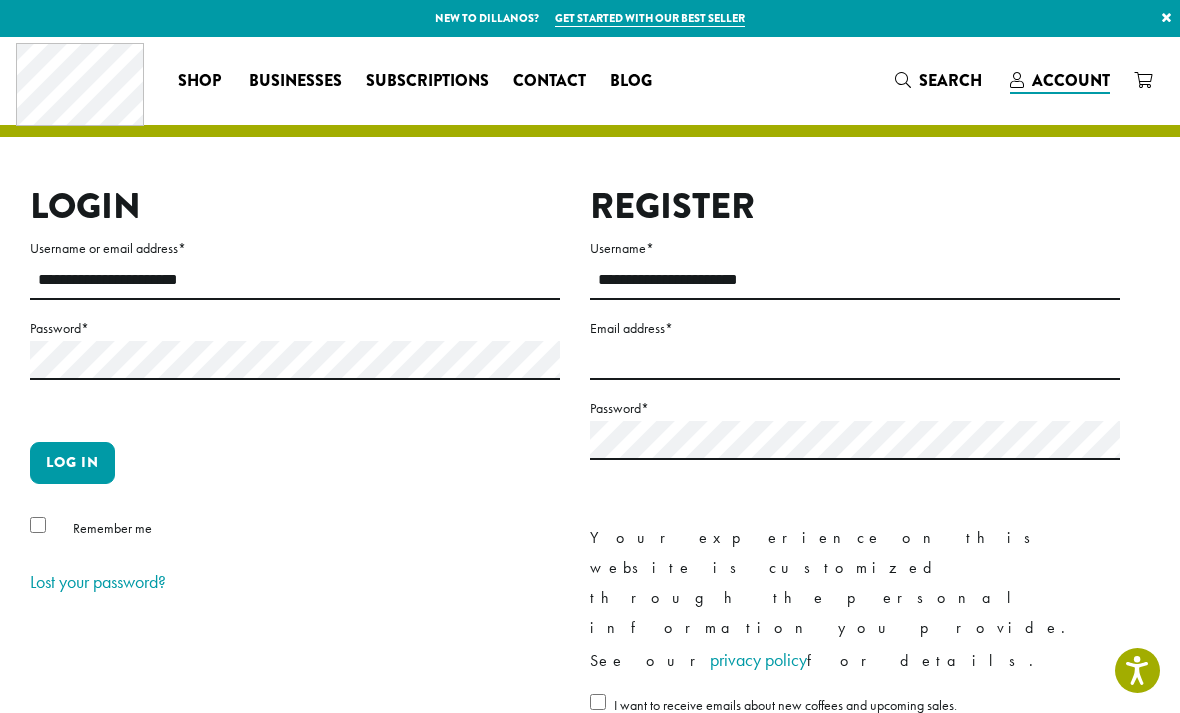 scroll, scrollTop: 133, scrollLeft: 0, axis: vertical 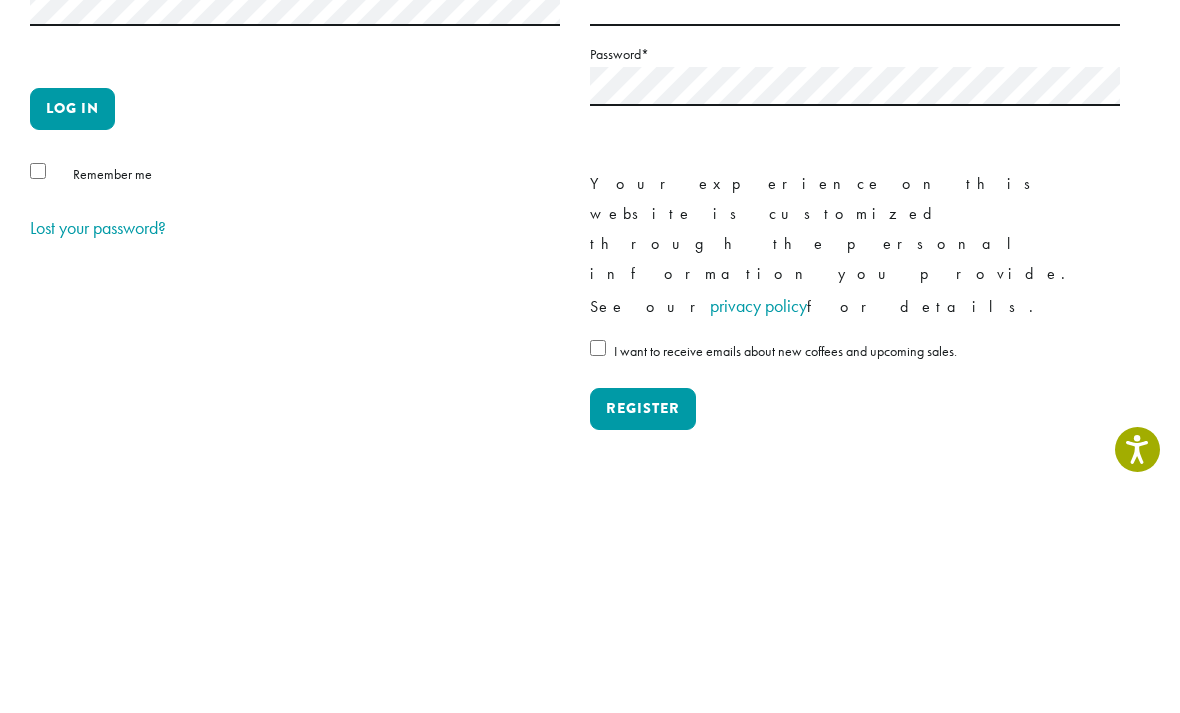 click on "Log in" at bounding box center [72, 330] 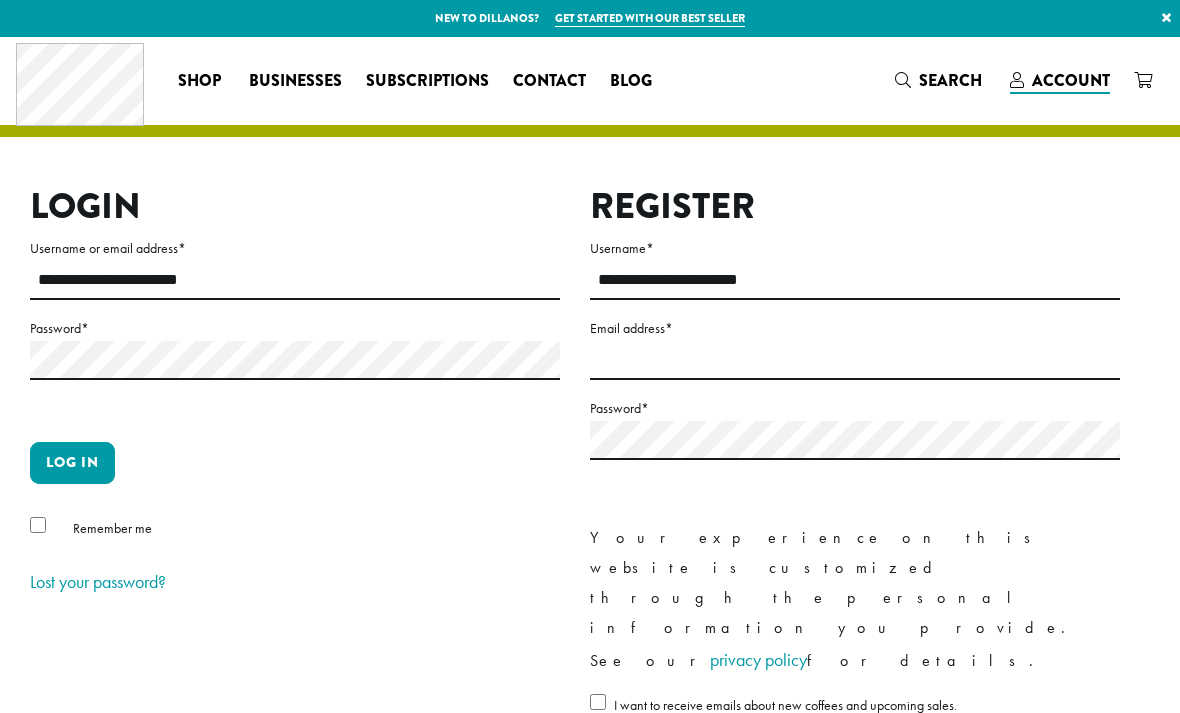 scroll, scrollTop: 0, scrollLeft: 0, axis: both 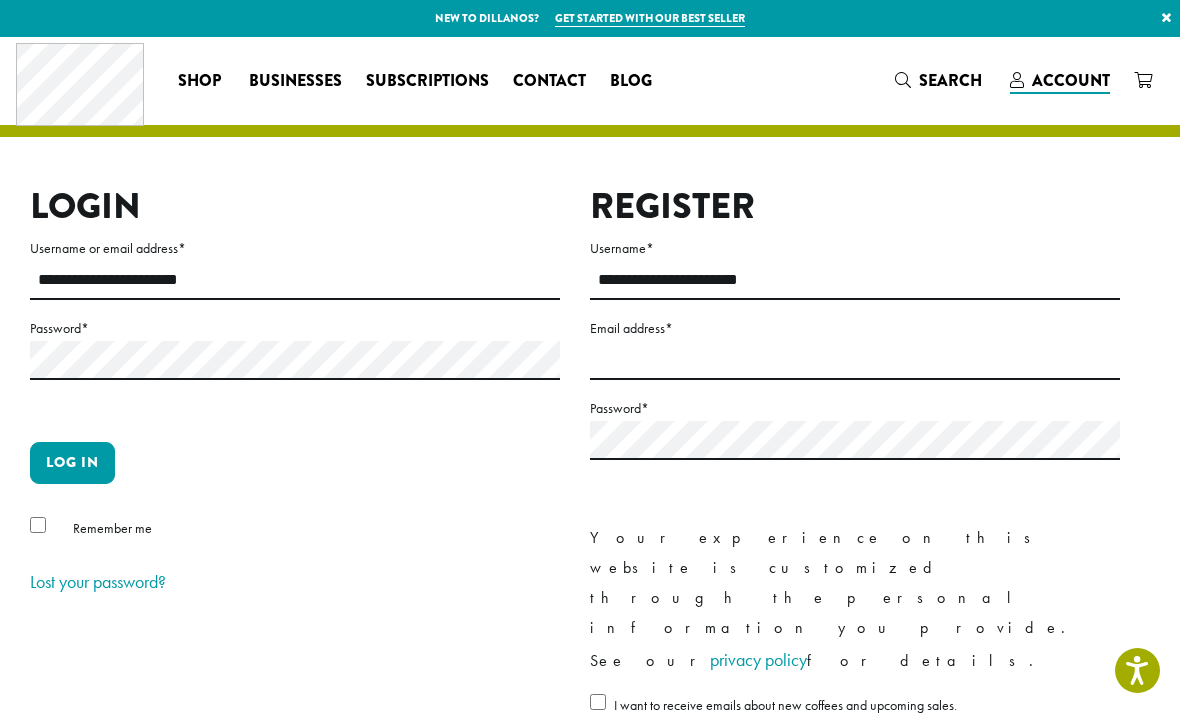 click on "Log in" at bounding box center (72, 463) 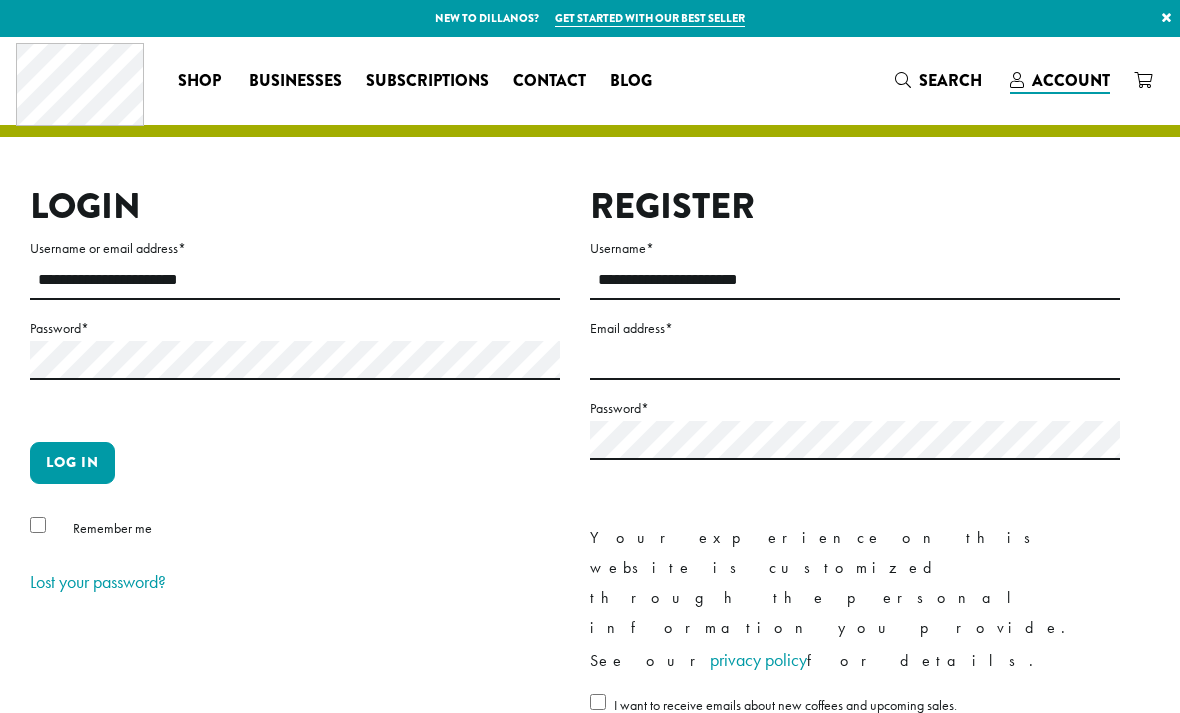 scroll, scrollTop: 0, scrollLeft: 0, axis: both 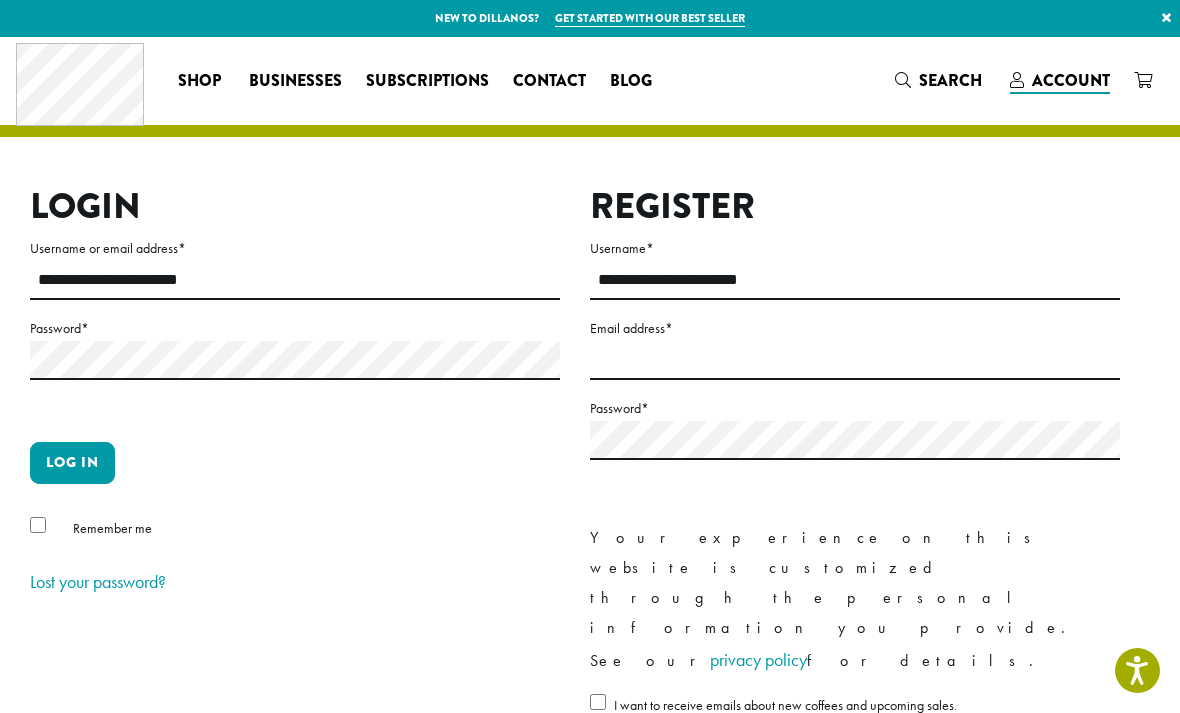 click on "Log in" at bounding box center (72, 463) 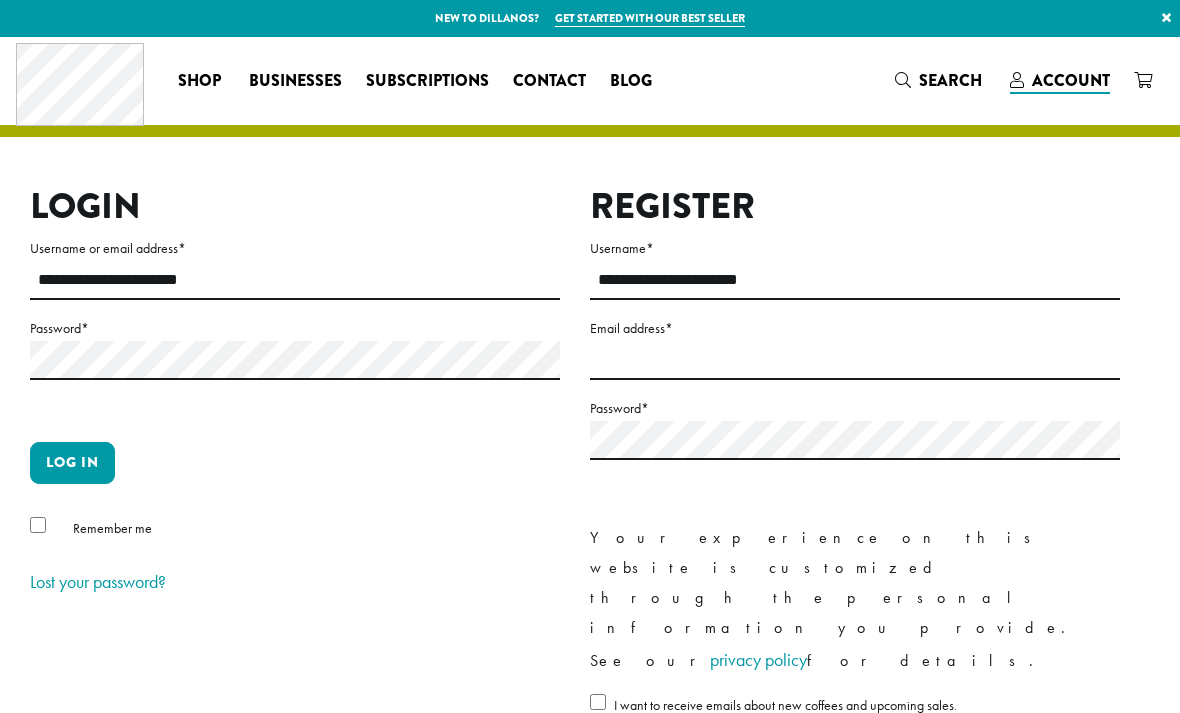 scroll, scrollTop: 0, scrollLeft: 0, axis: both 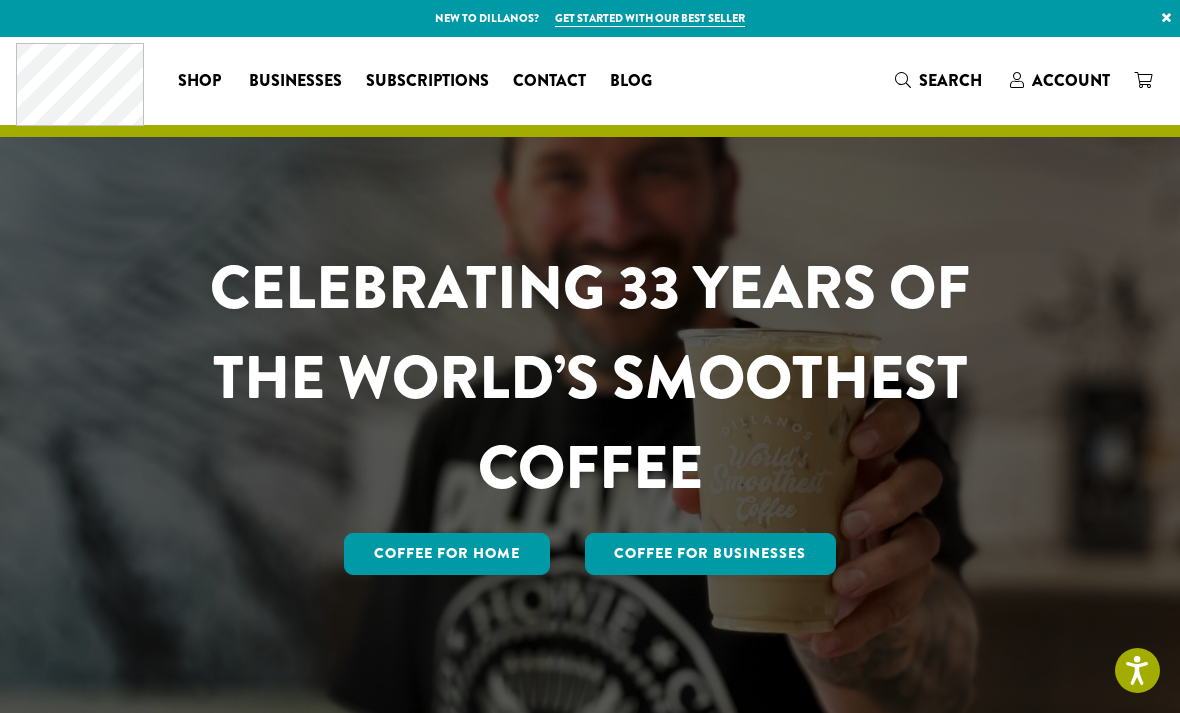 click on "Account" at bounding box center (1071, 80) 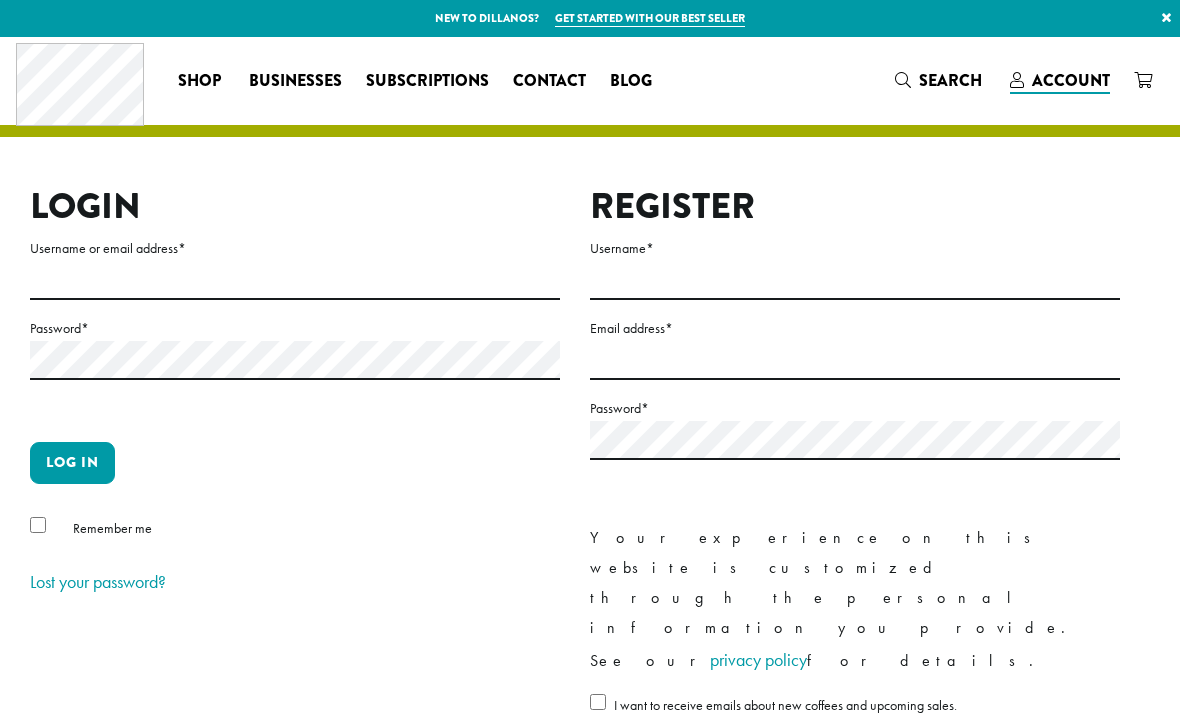 scroll, scrollTop: 0, scrollLeft: 0, axis: both 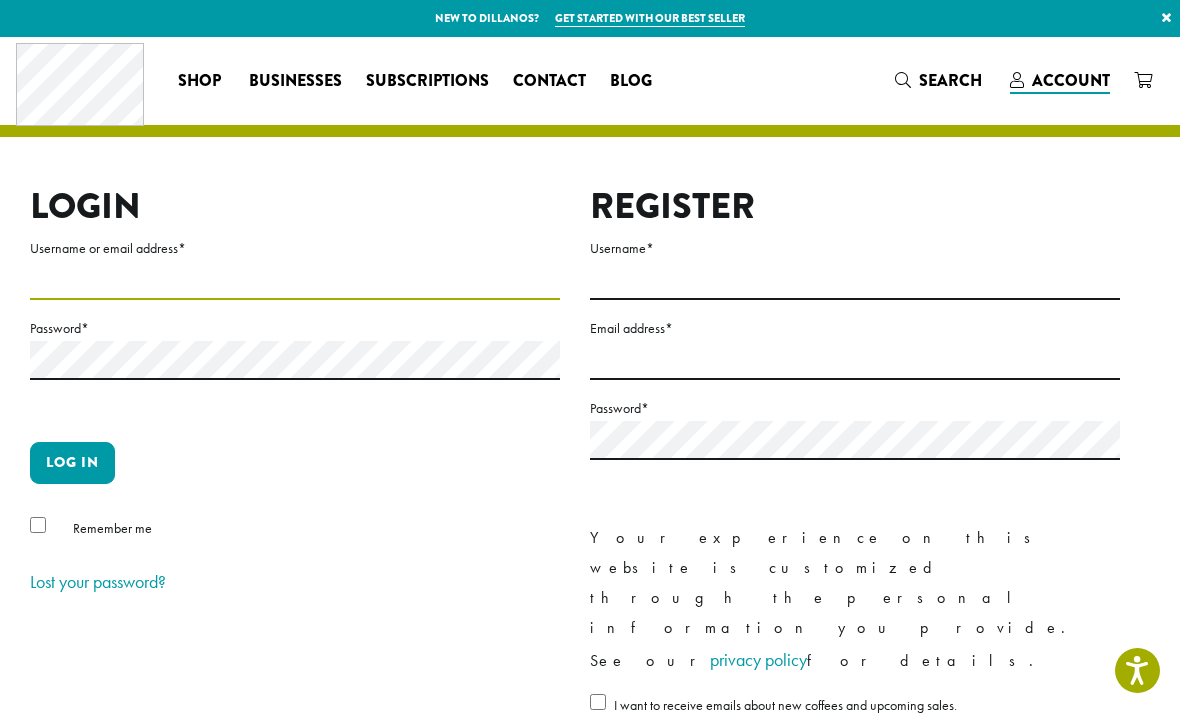 type on "**********" 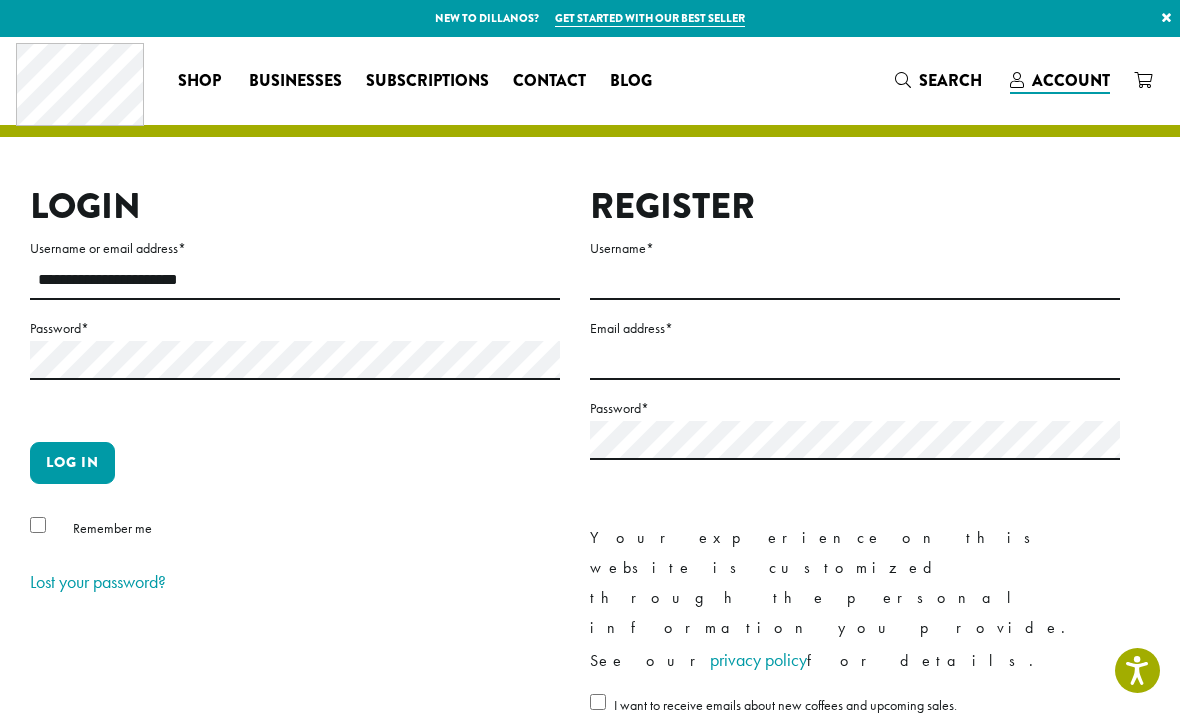 click on "Log in" at bounding box center [72, 463] 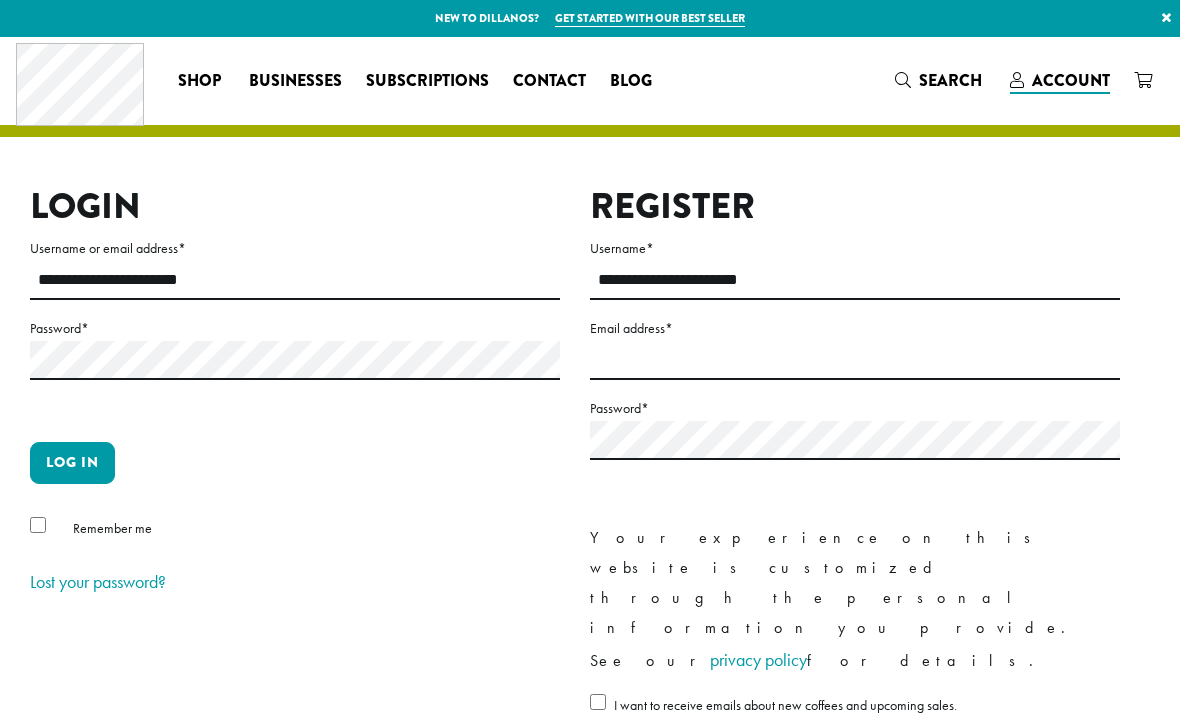 scroll, scrollTop: 0, scrollLeft: 0, axis: both 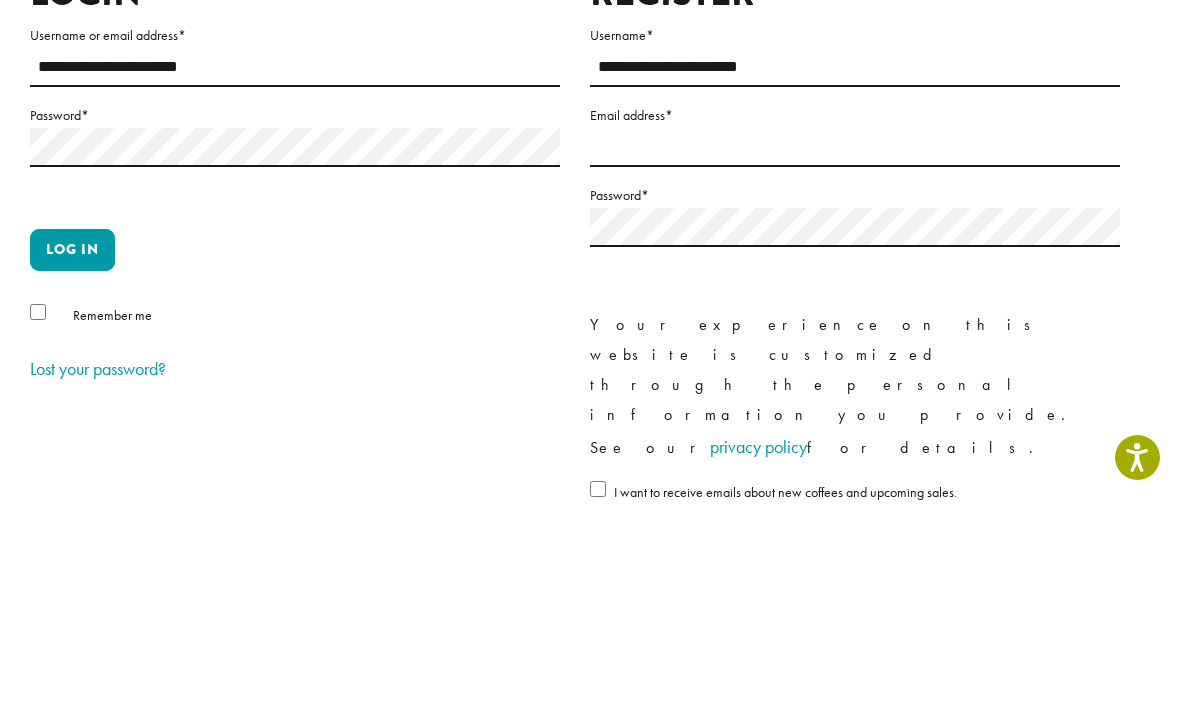 click on "Log in" at bounding box center [72, 463] 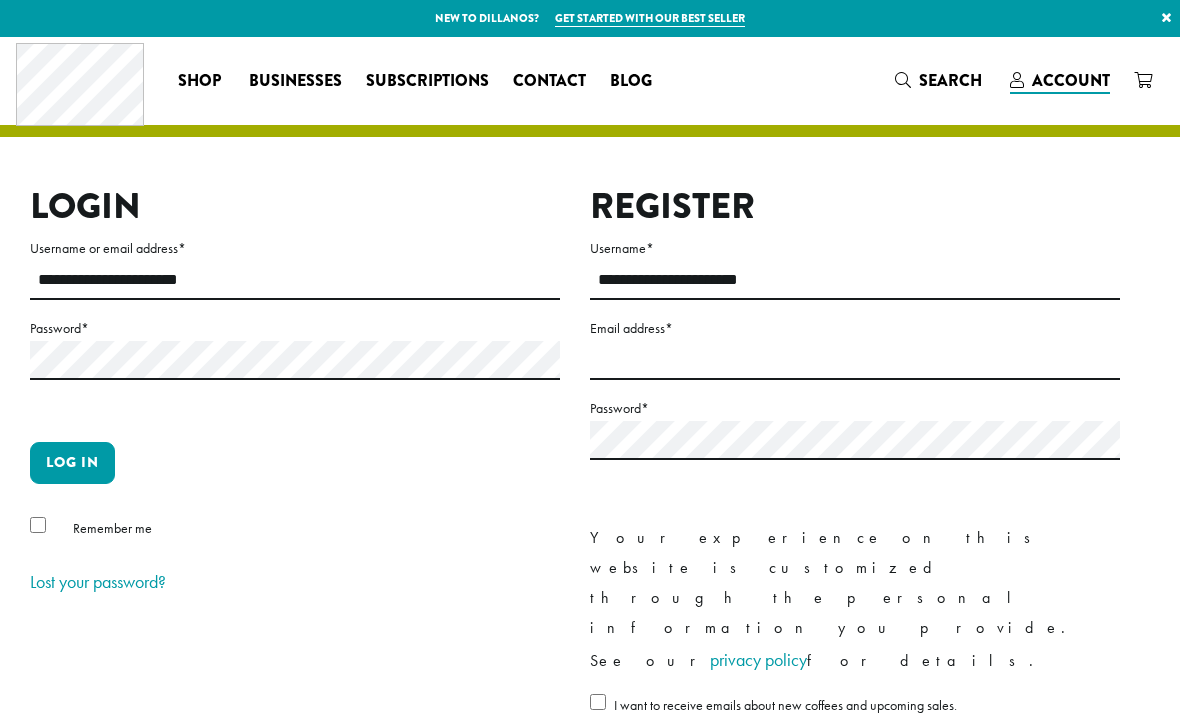scroll, scrollTop: 0, scrollLeft: 0, axis: both 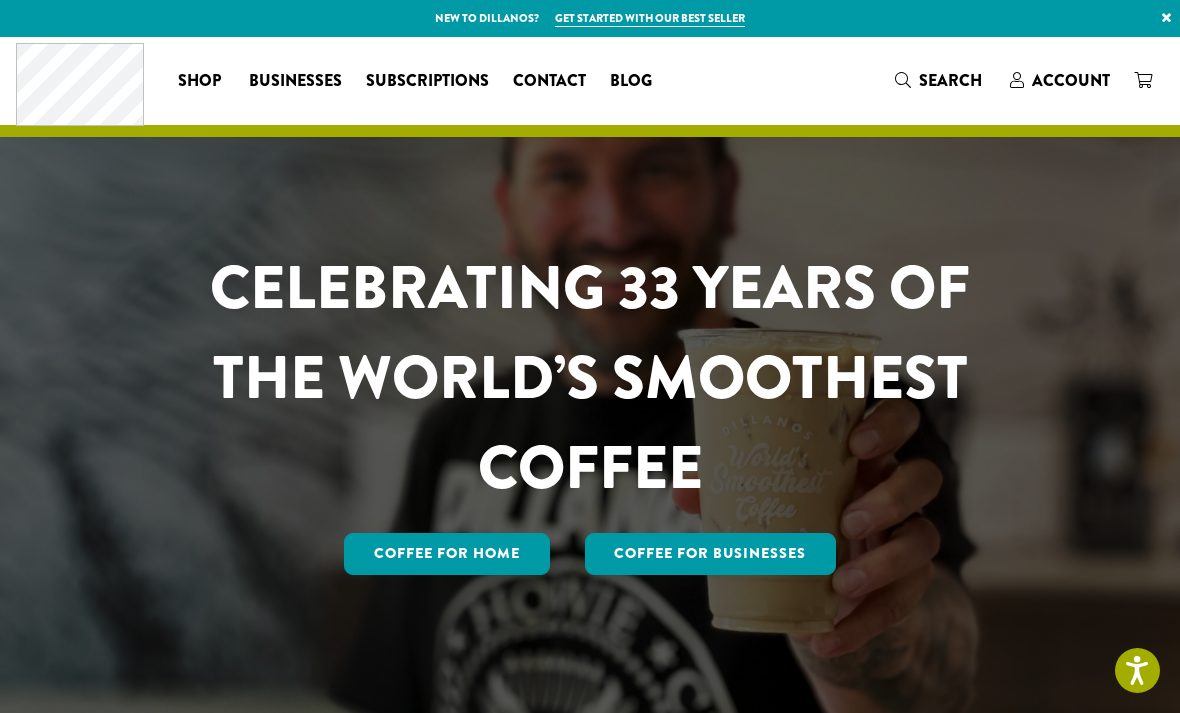 click on "Account" at bounding box center (1071, 80) 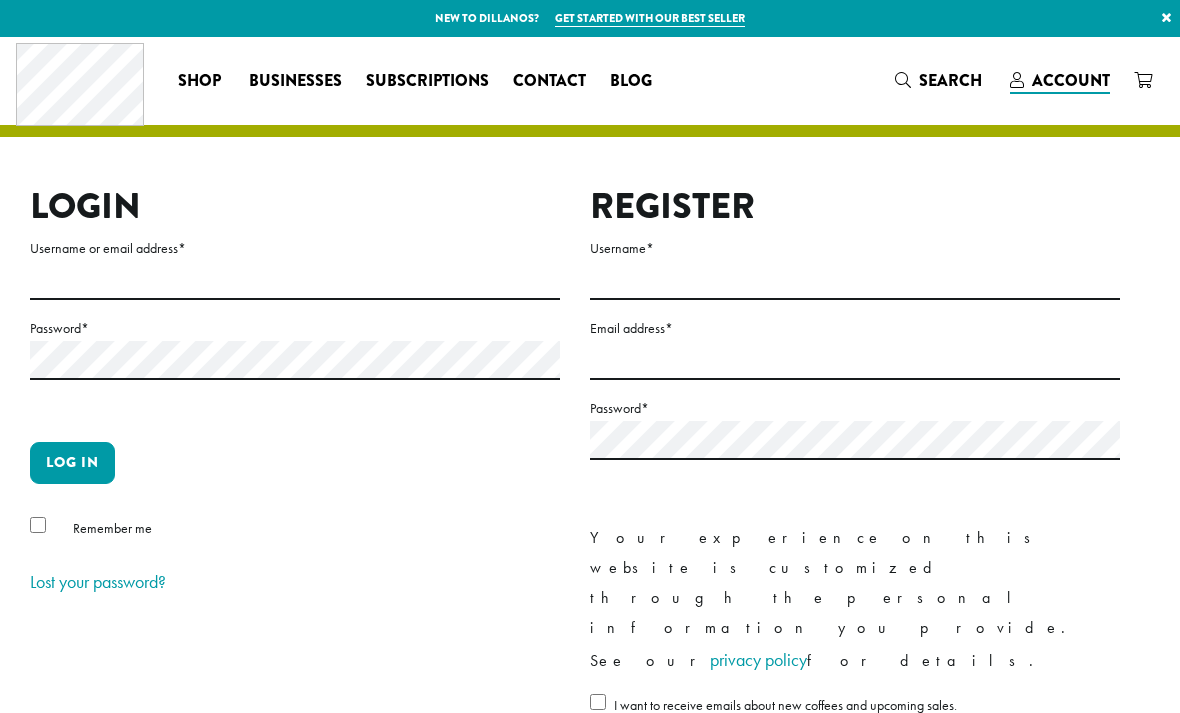 scroll, scrollTop: 0, scrollLeft: 0, axis: both 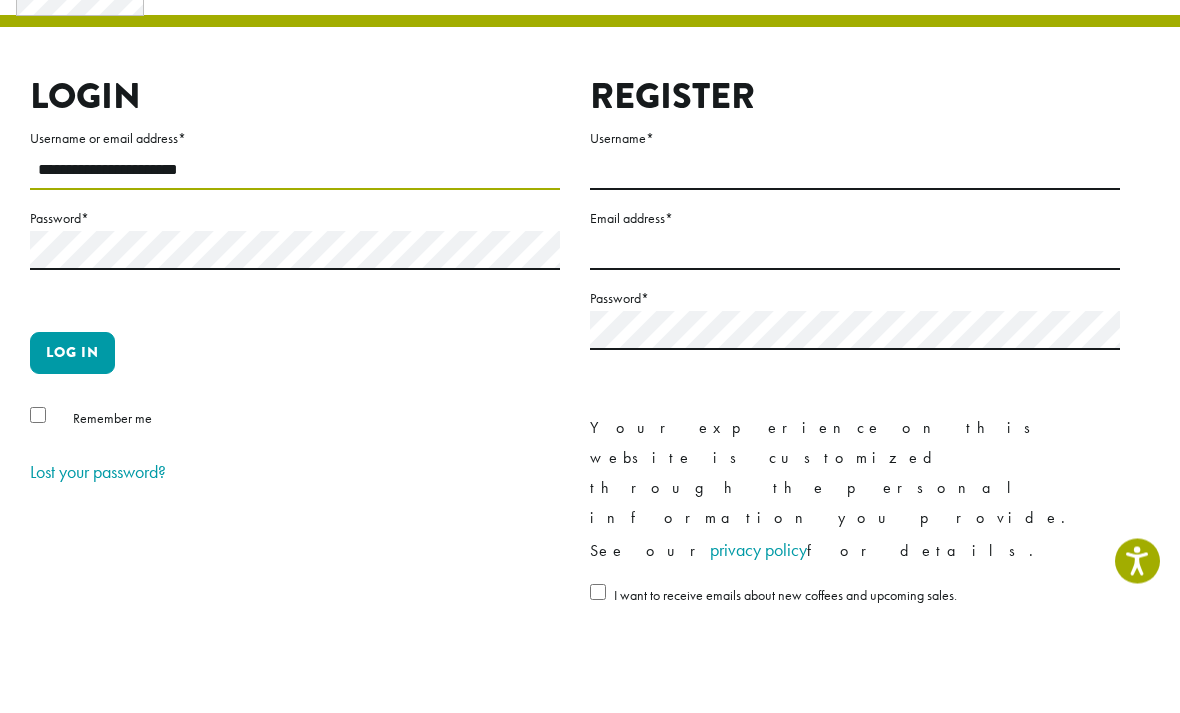 type on "**********" 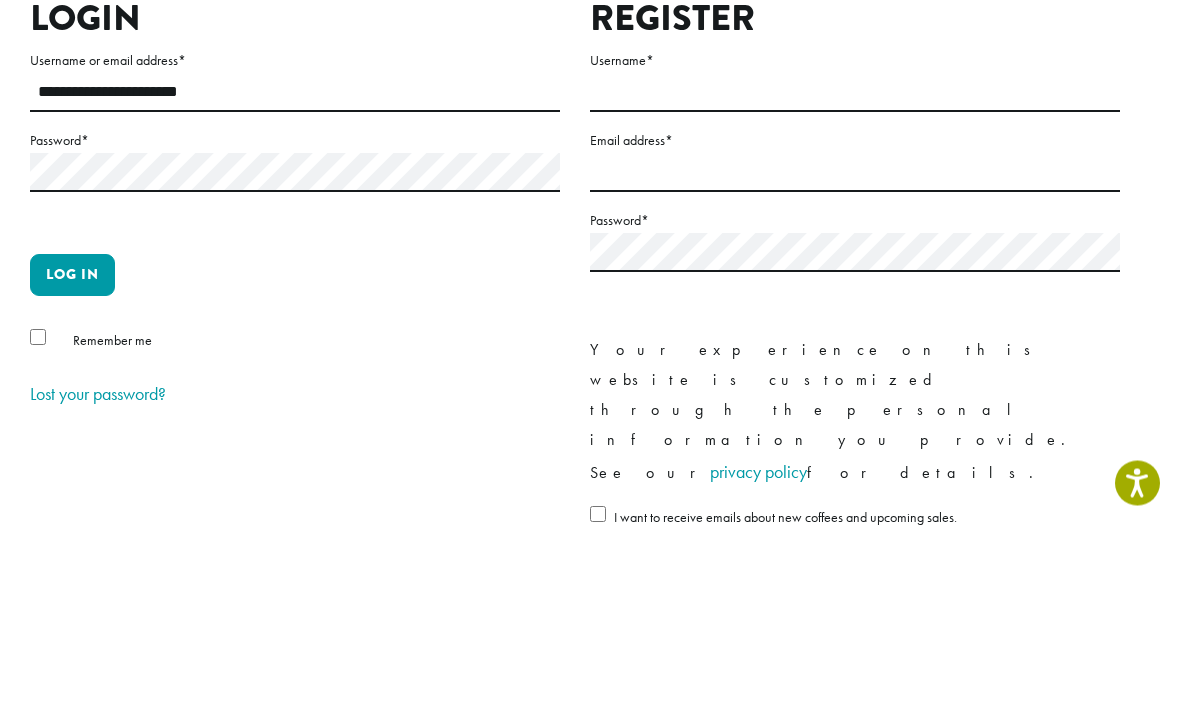 click on "Log in" at bounding box center (72, 463) 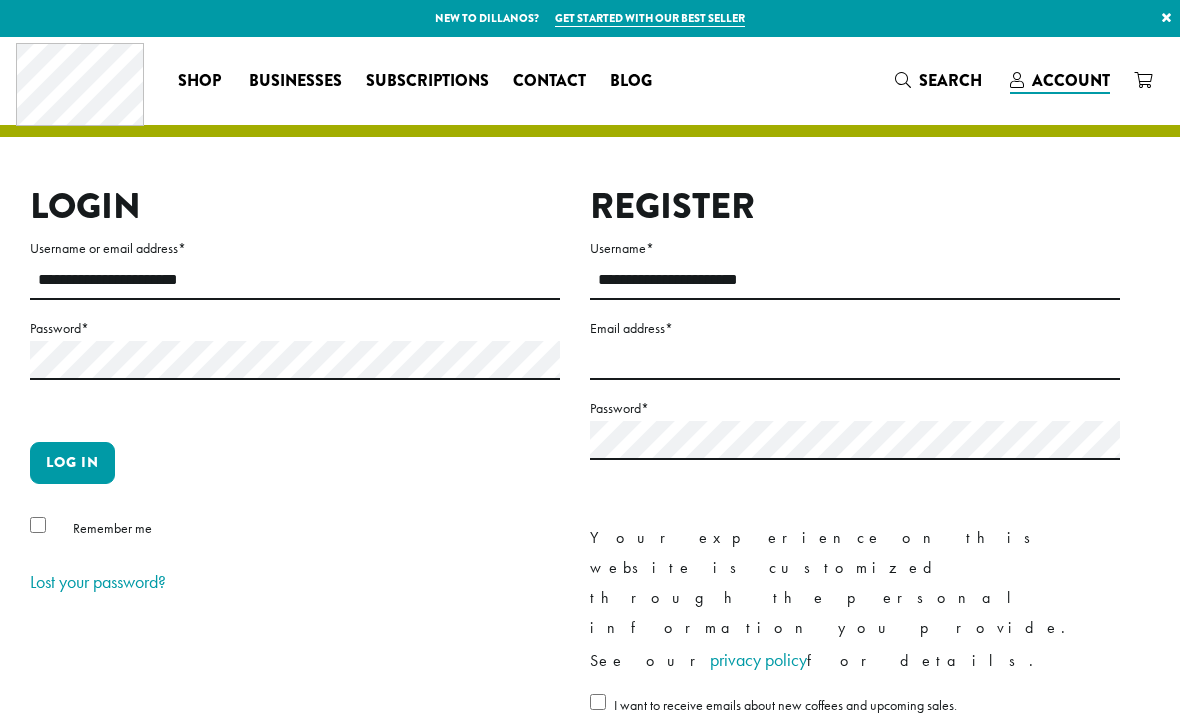 scroll, scrollTop: 0, scrollLeft: 0, axis: both 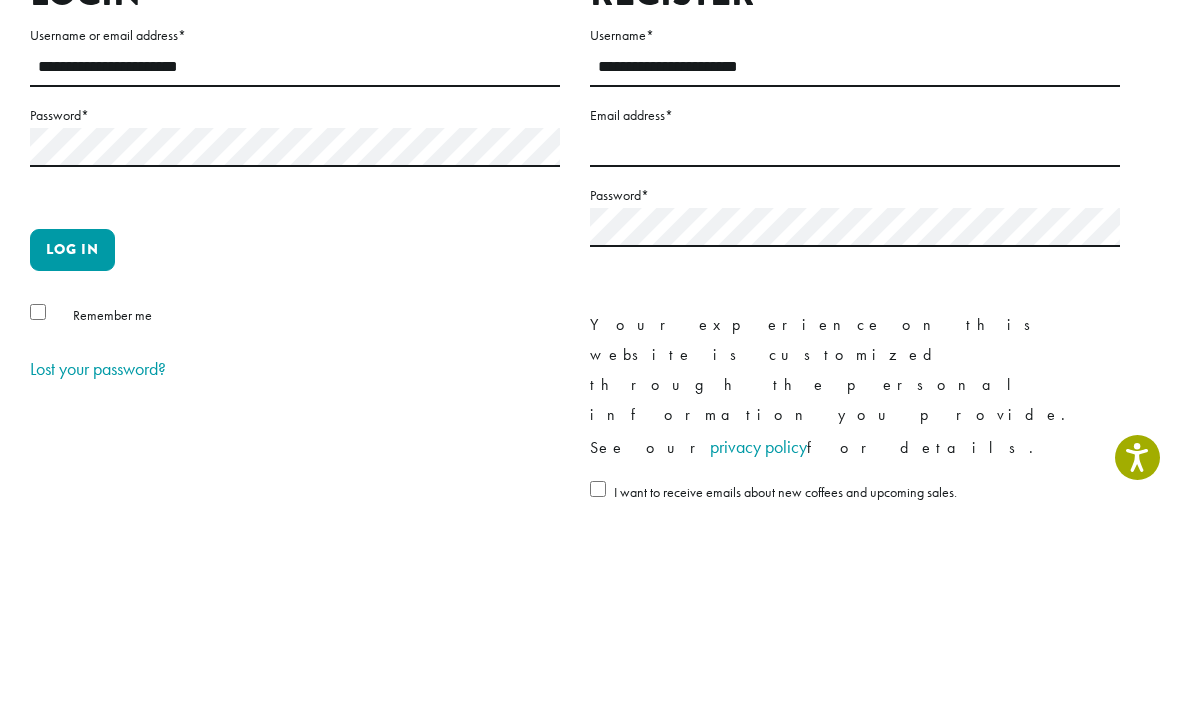 click on "Log in" at bounding box center (72, 463) 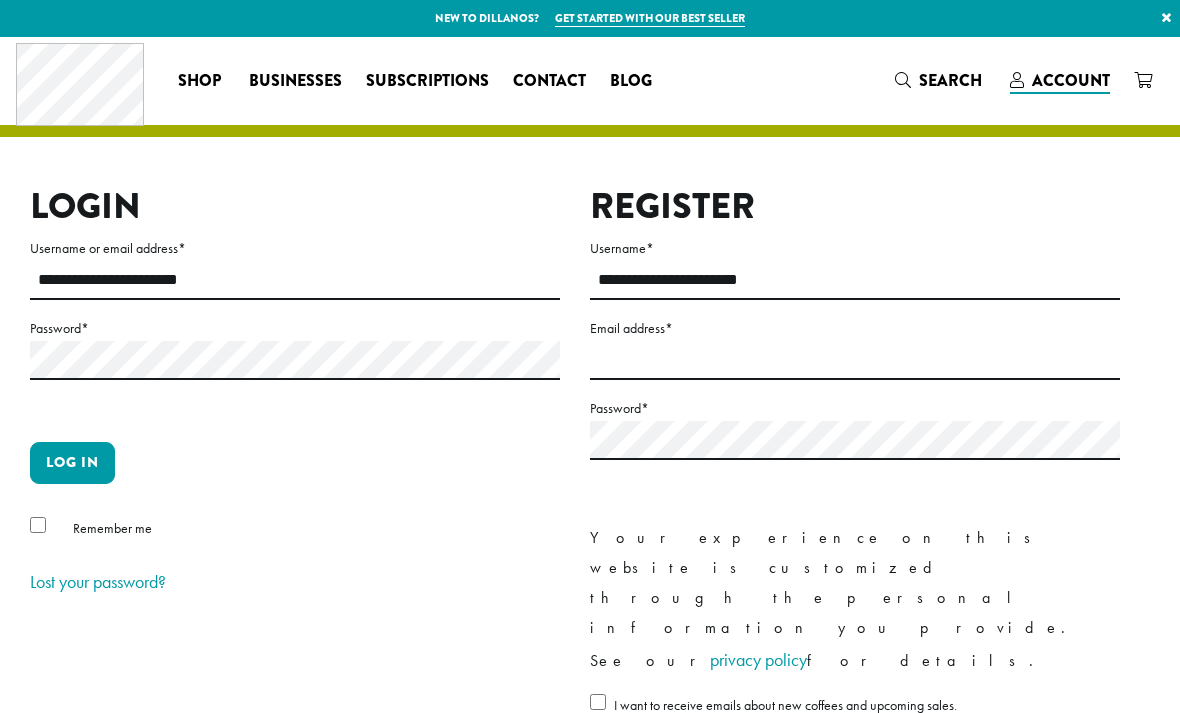 scroll, scrollTop: 0, scrollLeft: 0, axis: both 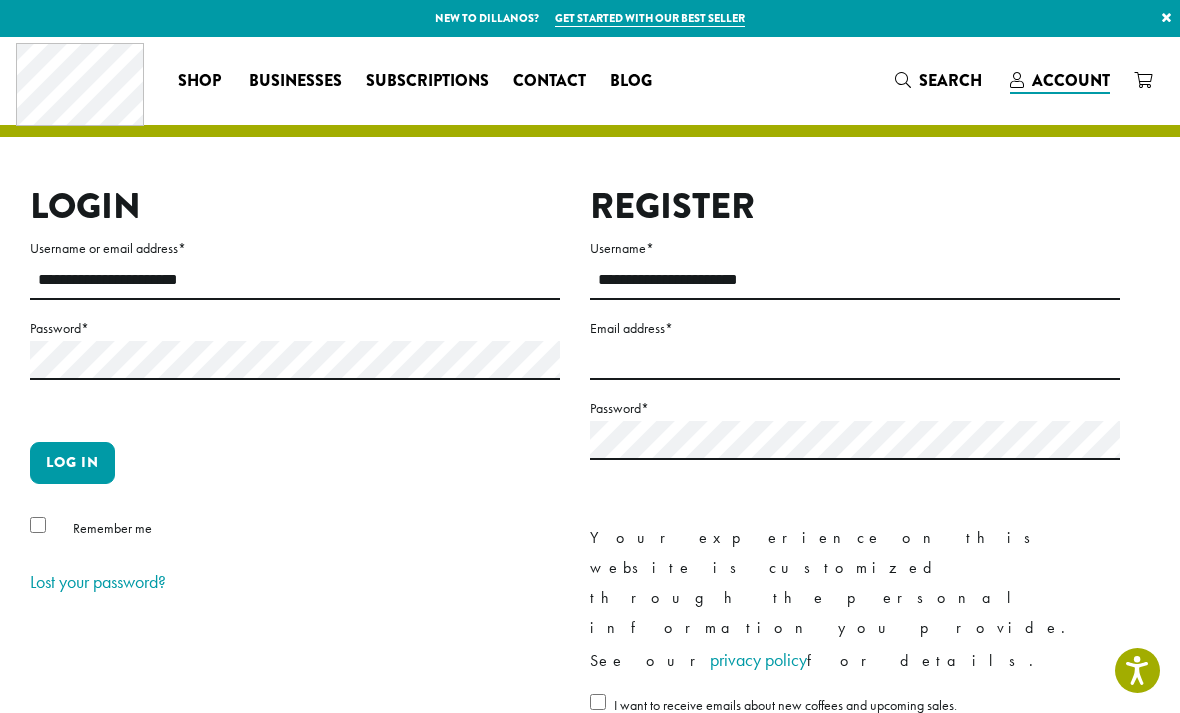 click on "Log in" at bounding box center (72, 463) 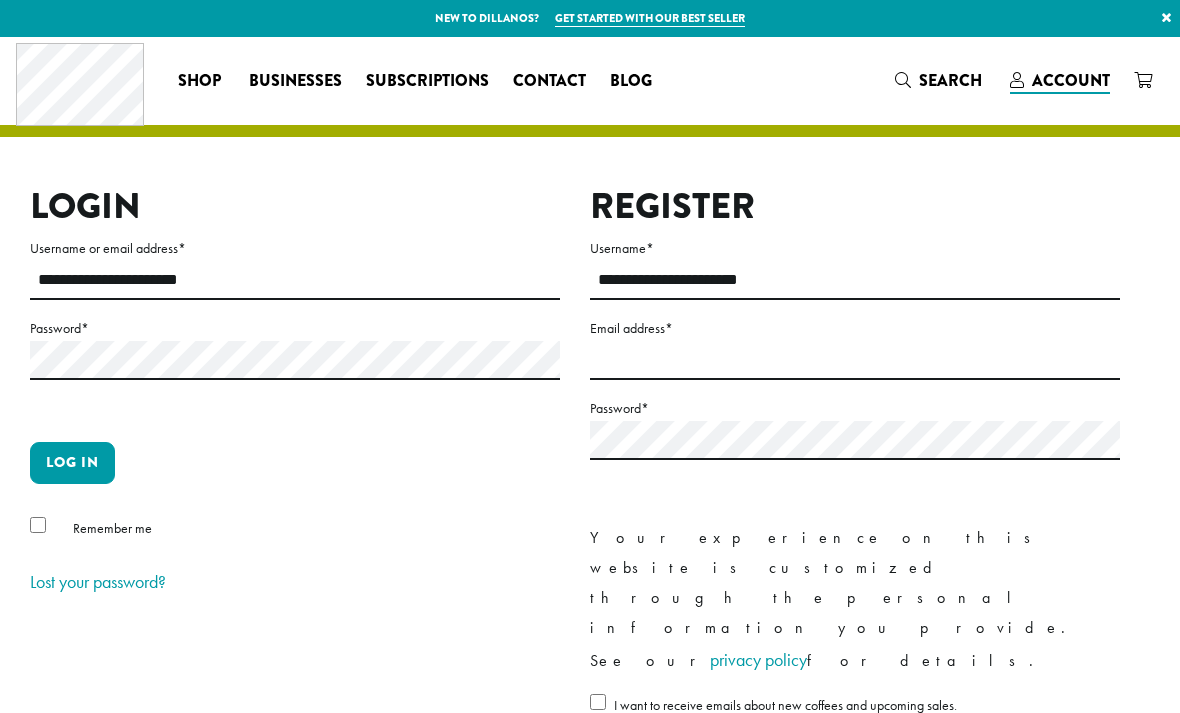scroll, scrollTop: 0, scrollLeft: 0, axis: both 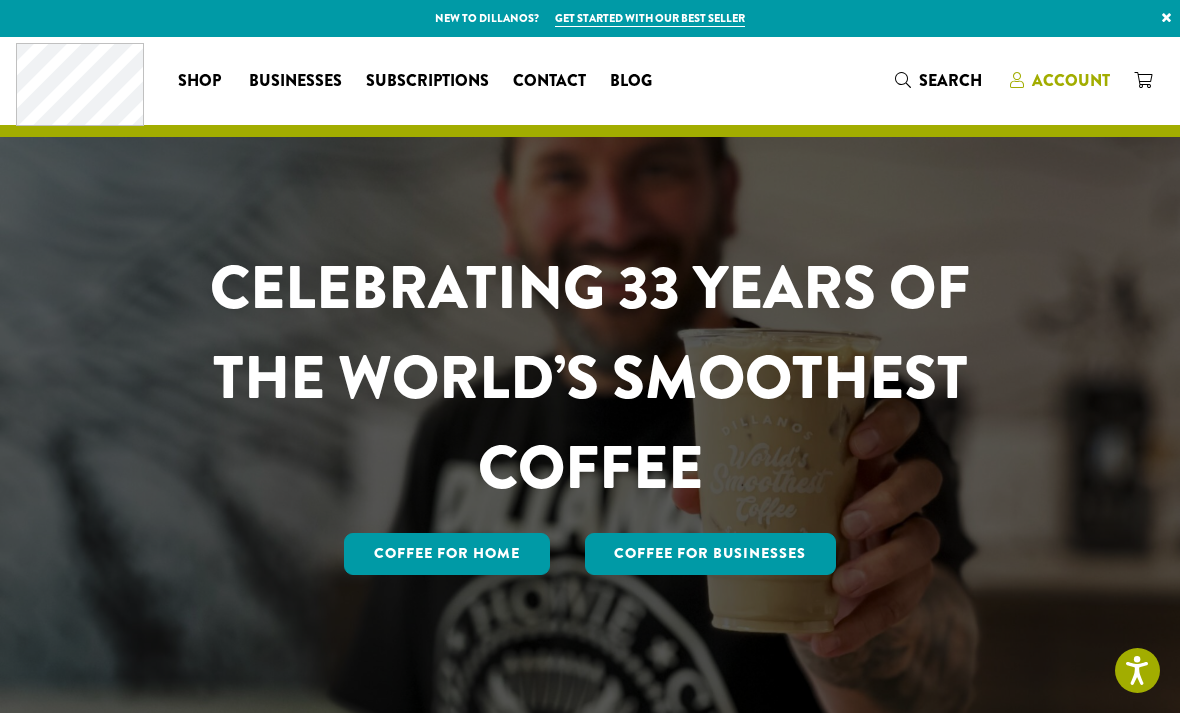 click on "Account" at bounding box center (1071, 80) 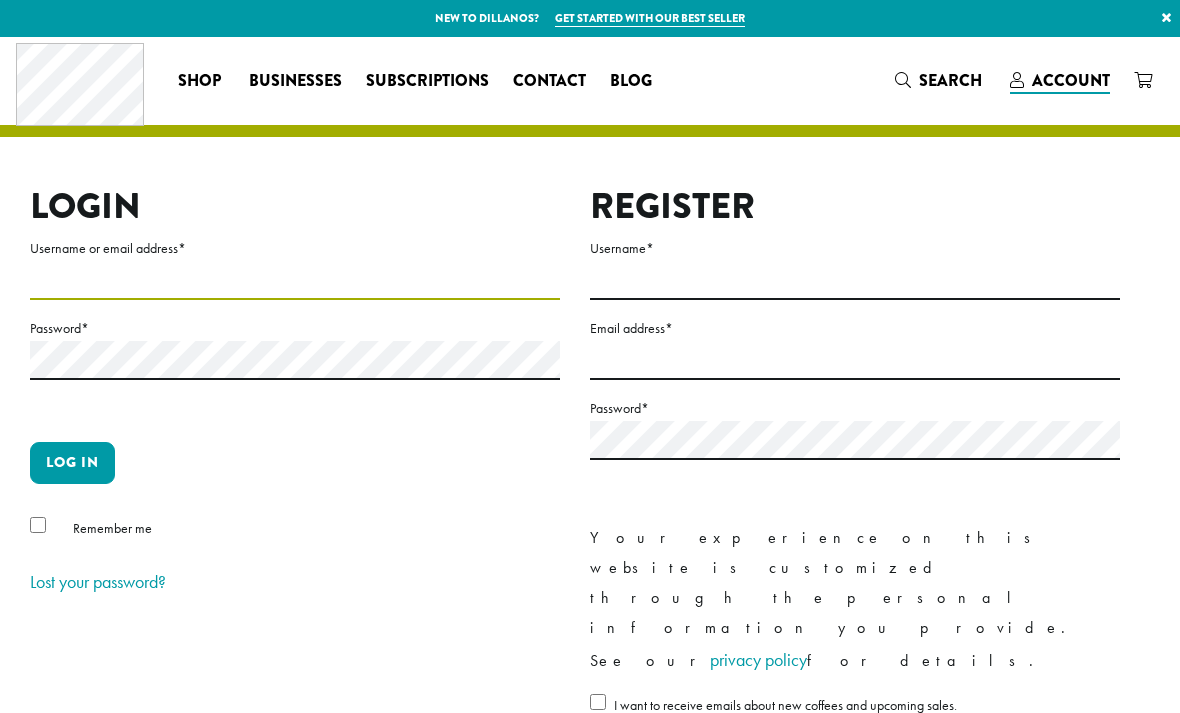 scroll, scrollTop: 0, scrollLeft: 0, axis: both 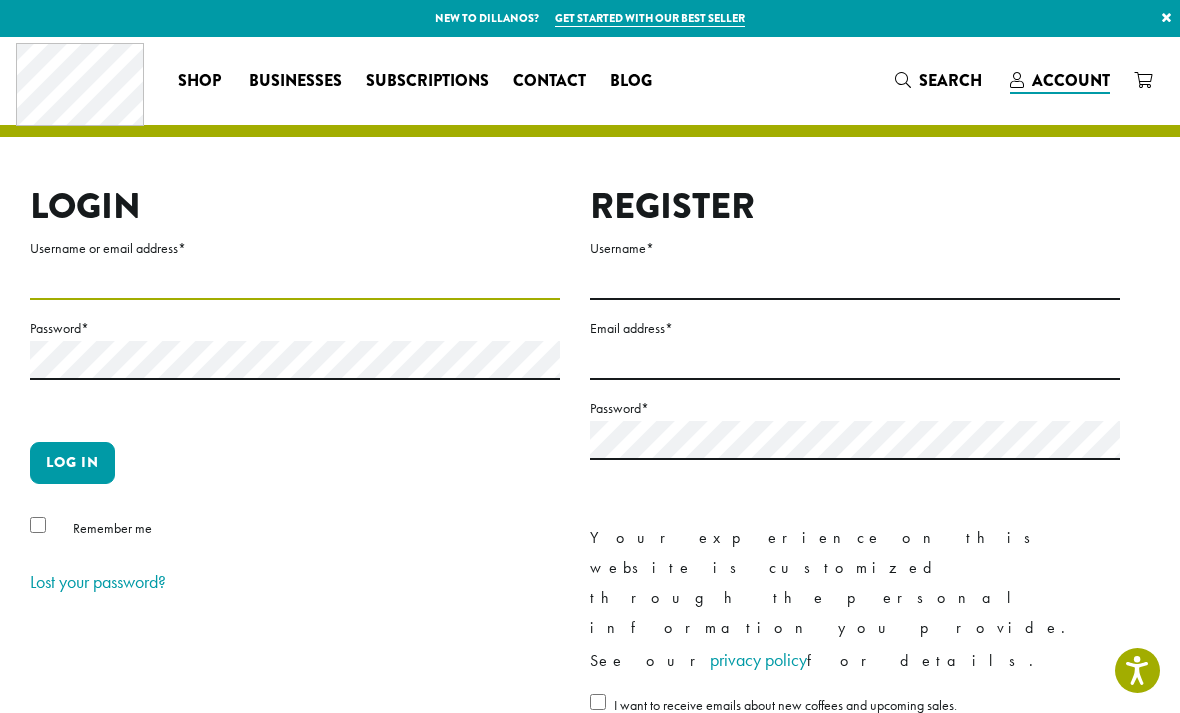 type on "*" 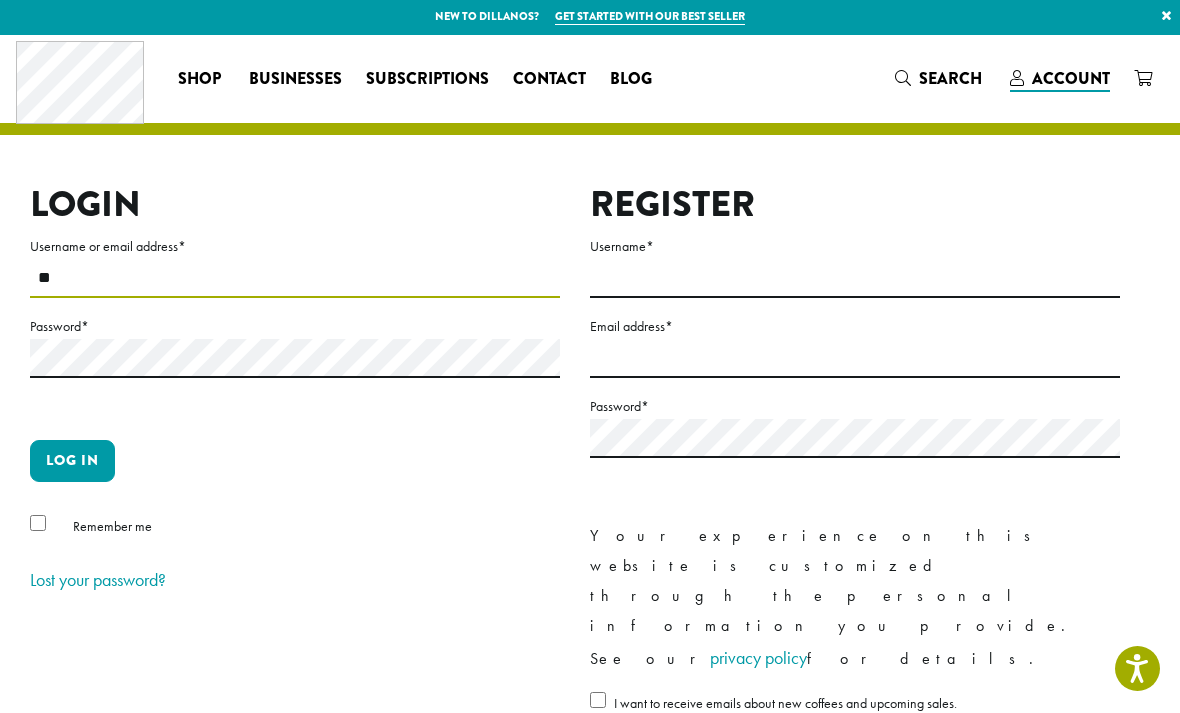 scroll, scrollTop: 2, scrollLeft: 0, axis: vertical 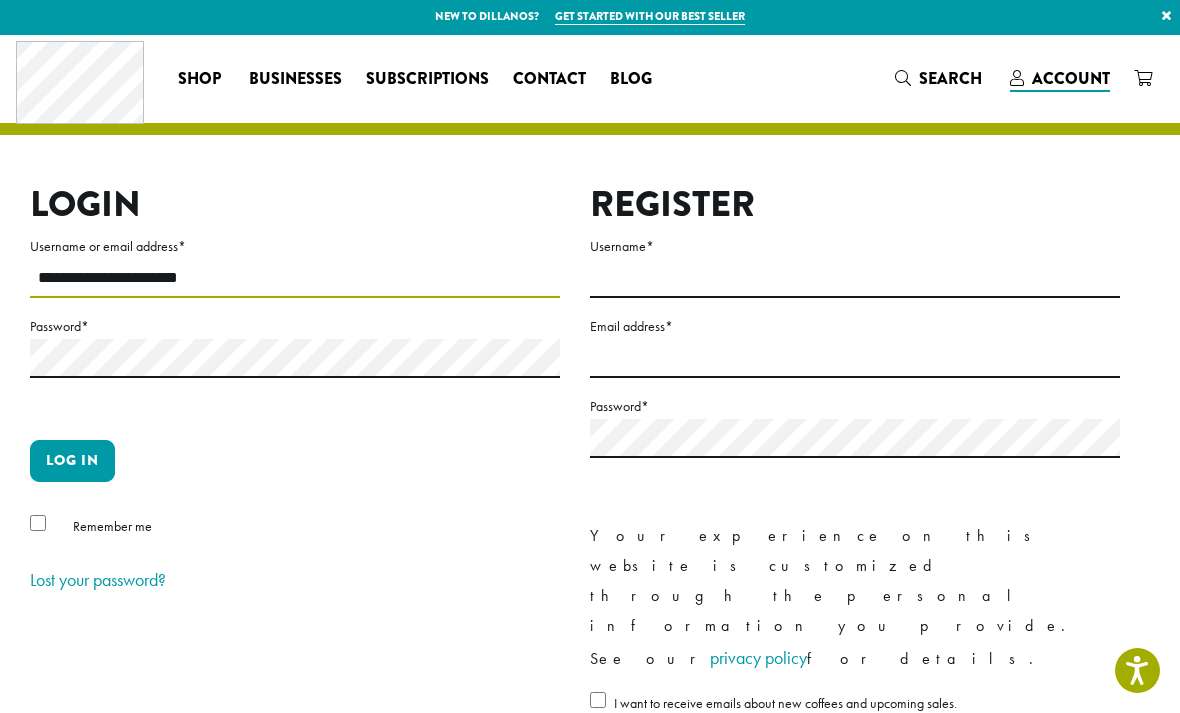 type on "**********" 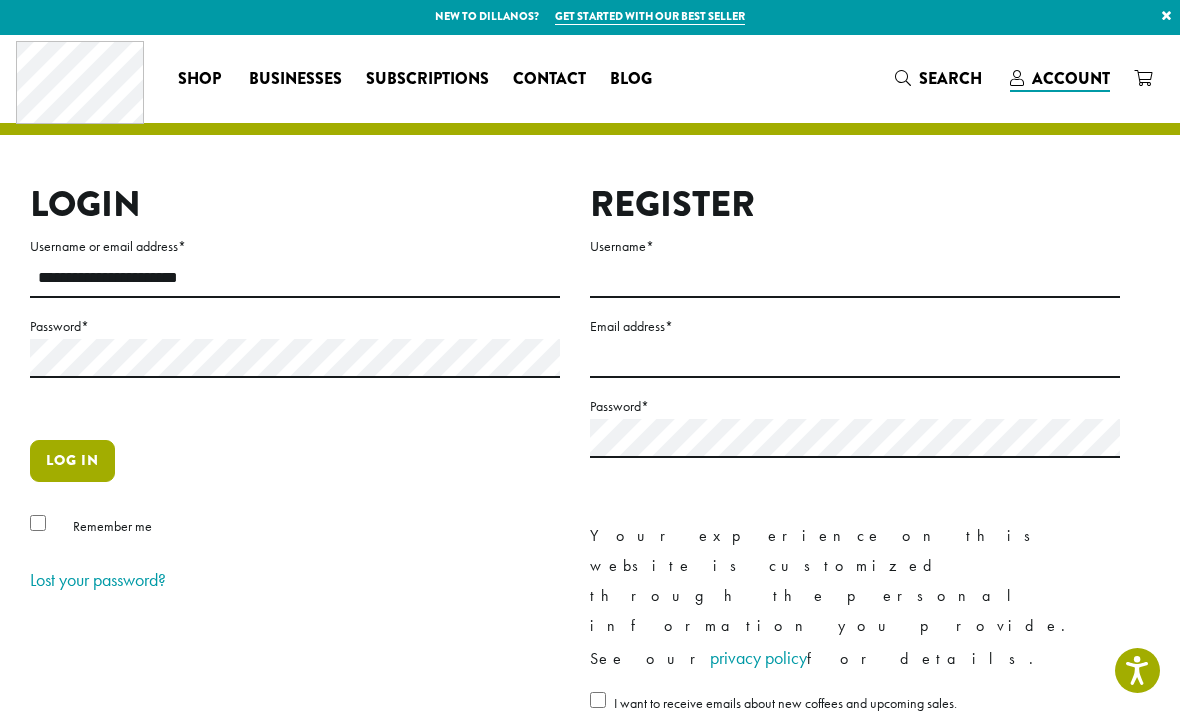 click on "Log in" at bounding box center (72, 461) 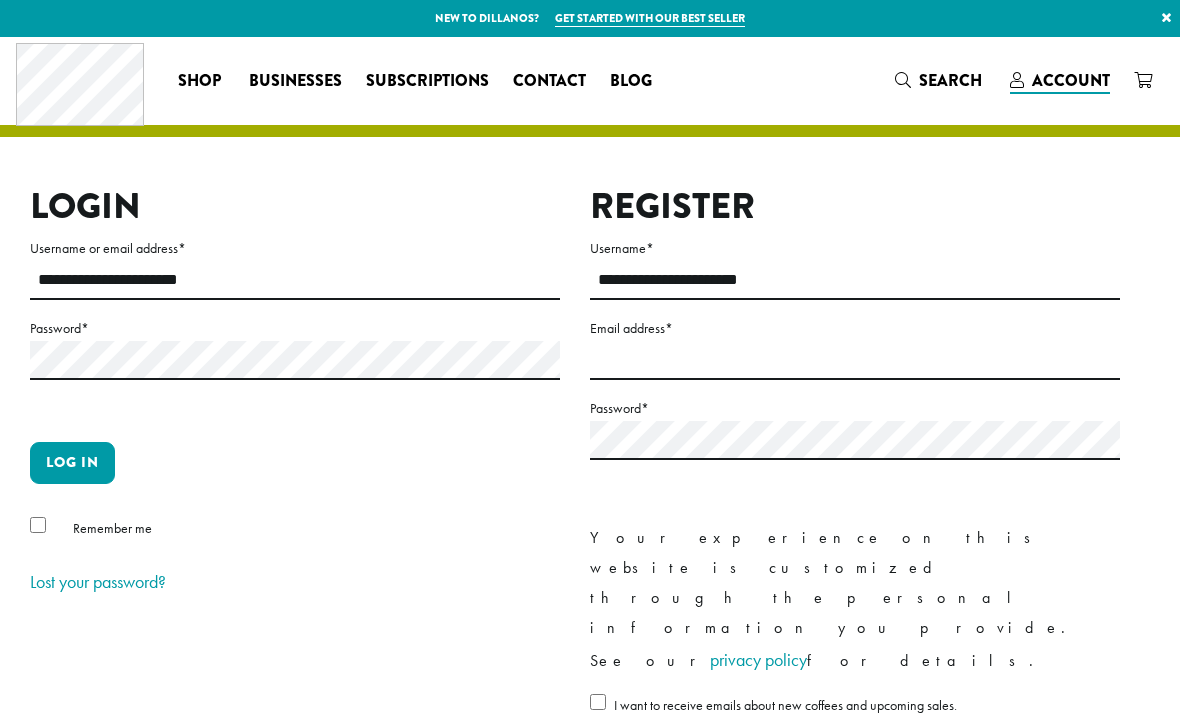 scroll, scrollTop: 0, scrollLeft: 0, axis: both 